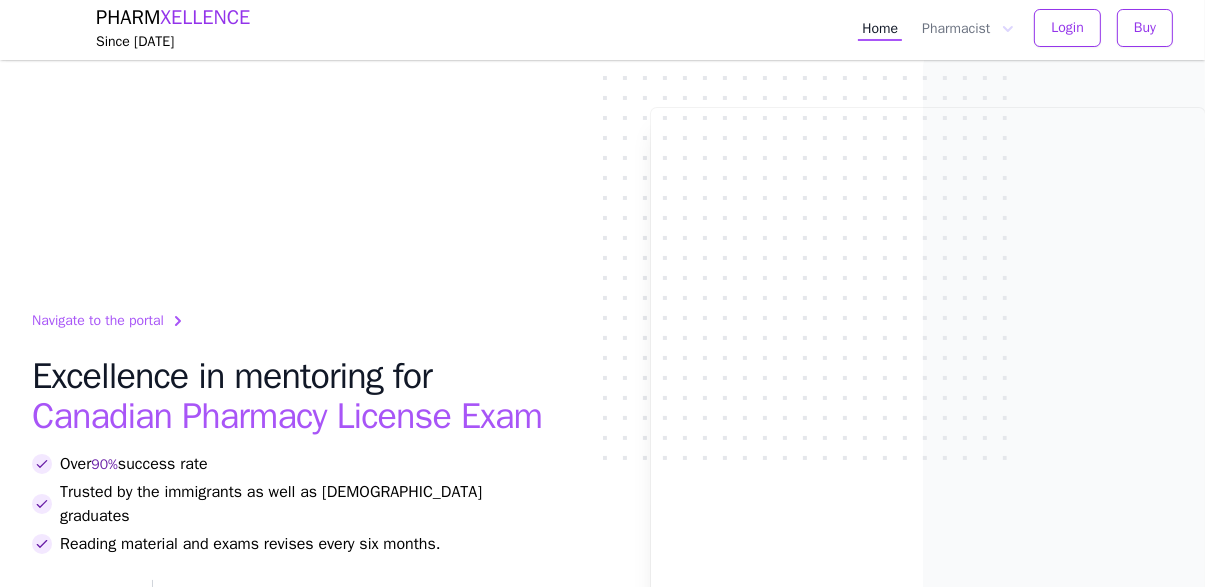scroll, scrollTop: 0, scrollLeft: 0, axis: both 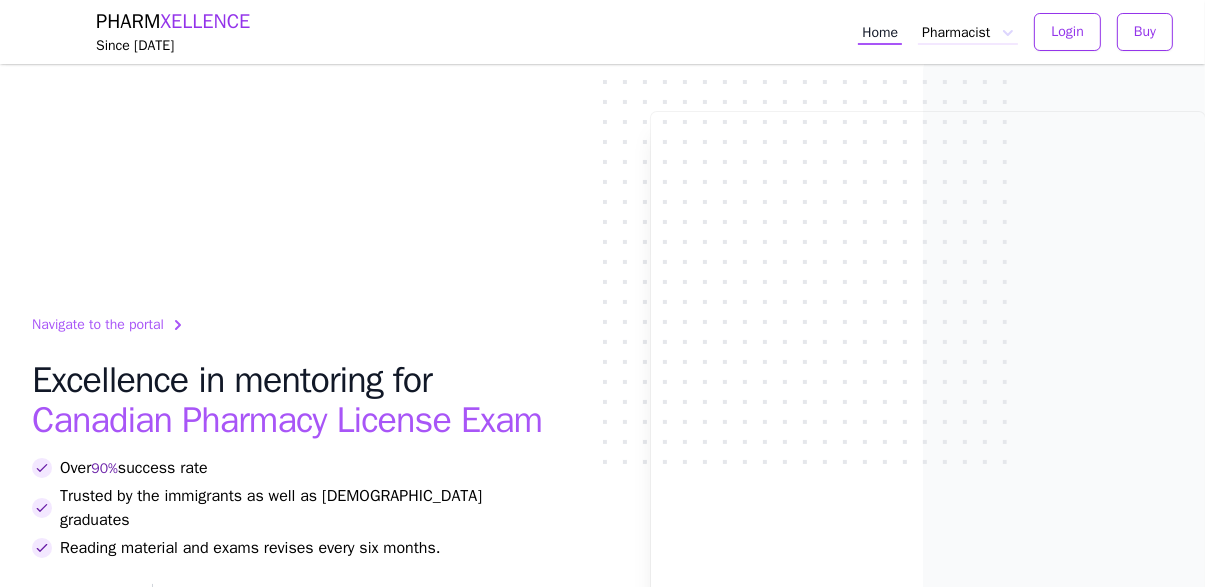 click on "Pharmacist" at bounding box center (968, 32) 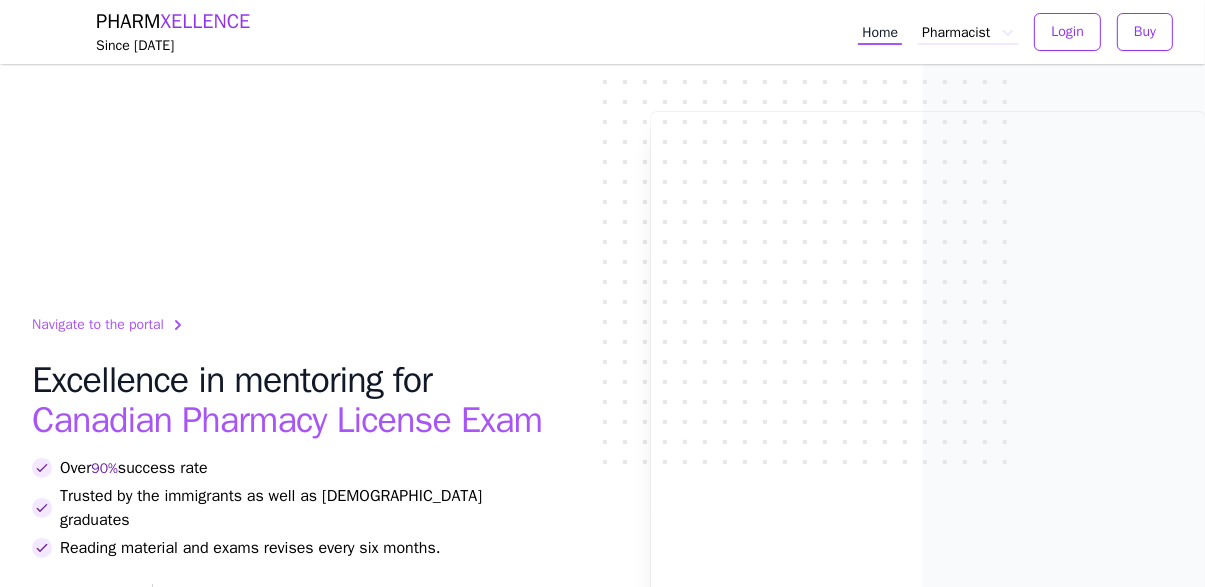 click 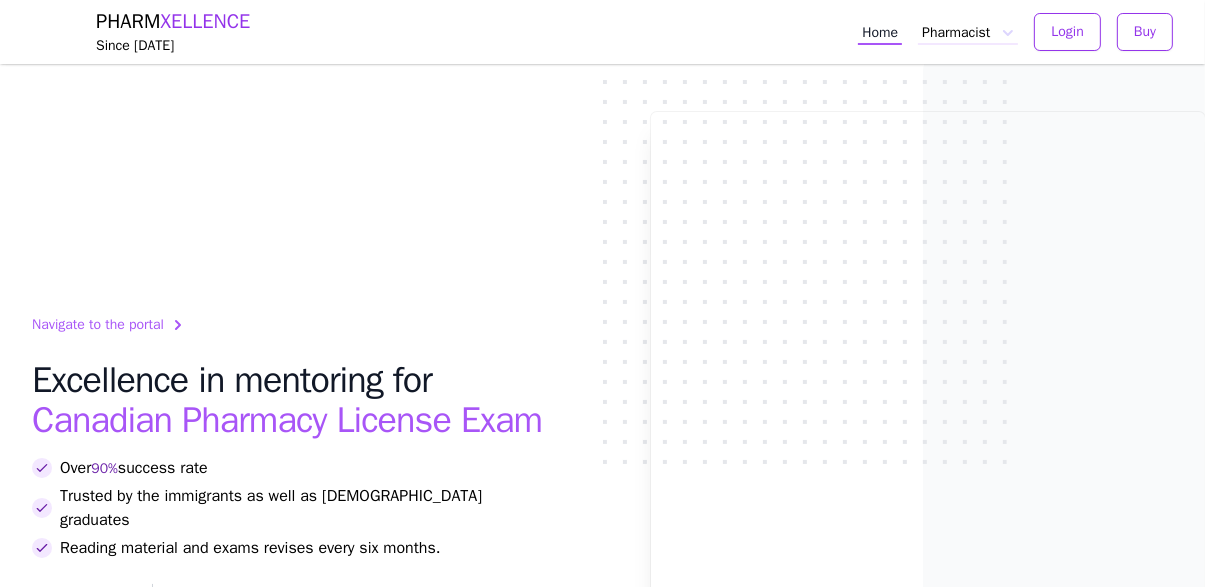 click on "Home Pharmacist Login Buy" at bounding box center [1015, 32] 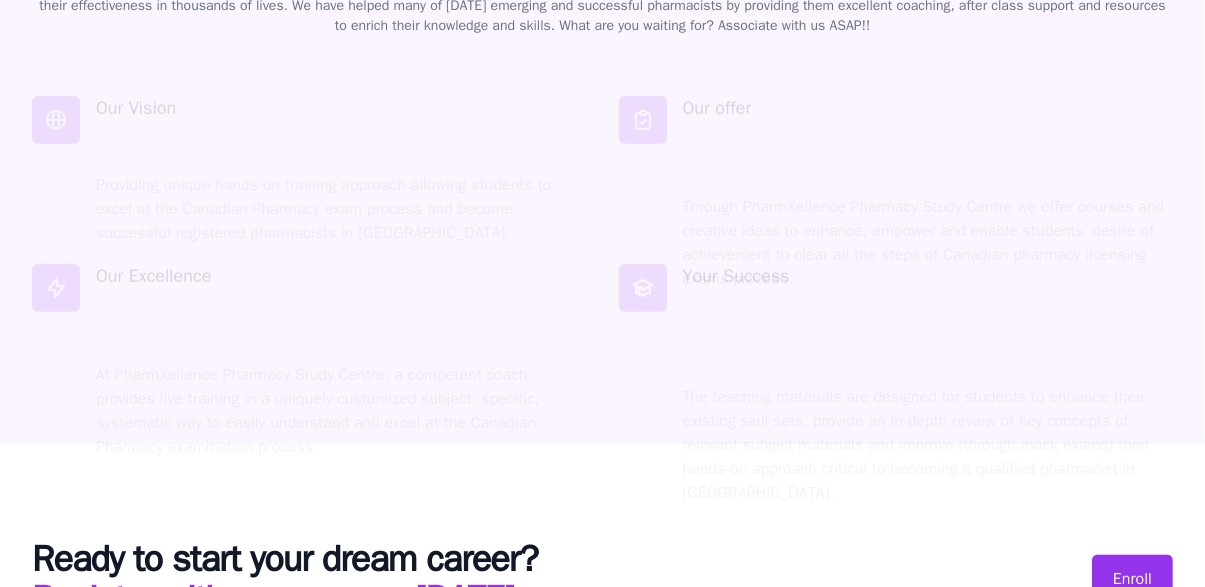 scroll, scrollTop: 3158, scrollLeft: 0, axis: vertical 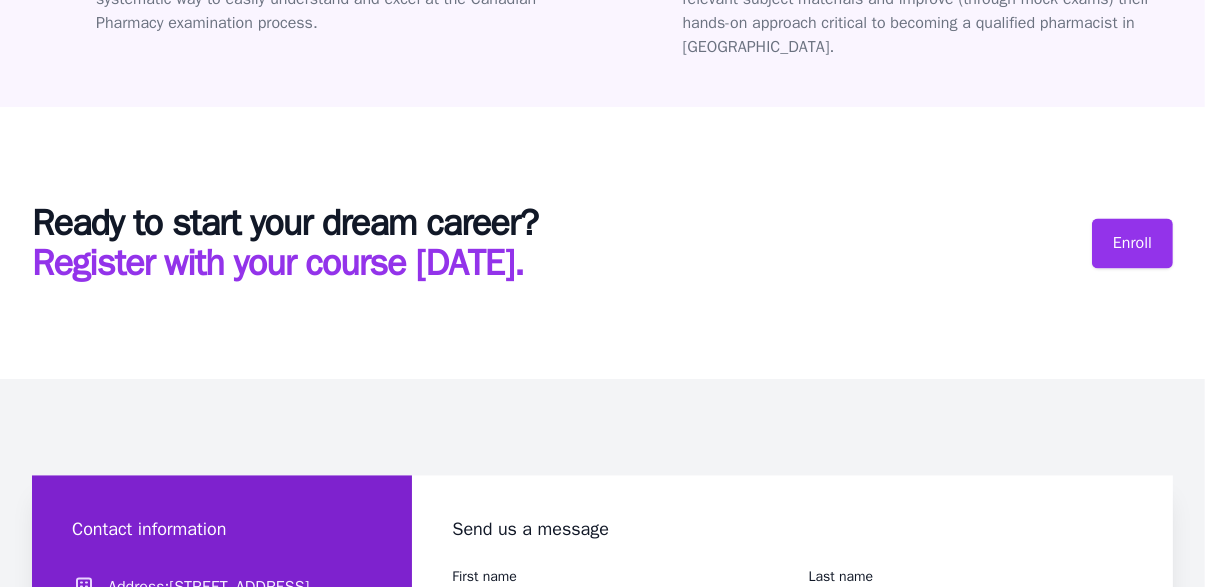 click on "The teaching materials are designed for students to enhance their existing skill-sets, provide an in-depth review of key concepts of relevant subject materials and improve (through mock exams) their hands-on approach critical to becoming a qualified pharmacist in [GEOGRAPHIC_DATA]." at bounding box center (928, -1) 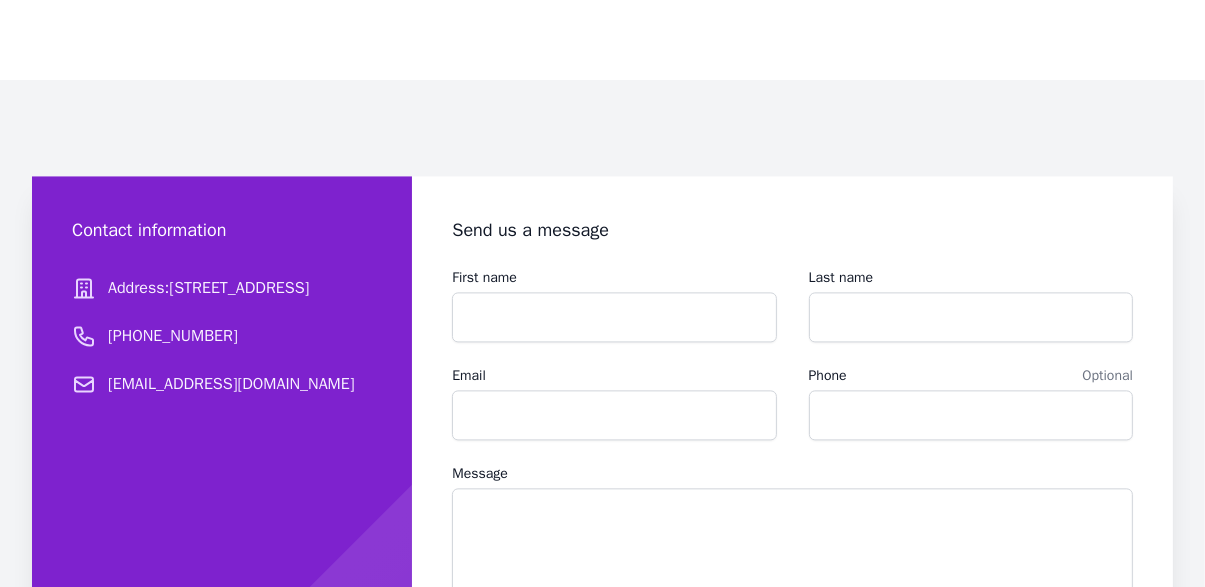 scroll, scrollTop: 3819, scrollLeft: 0, axis: vertical 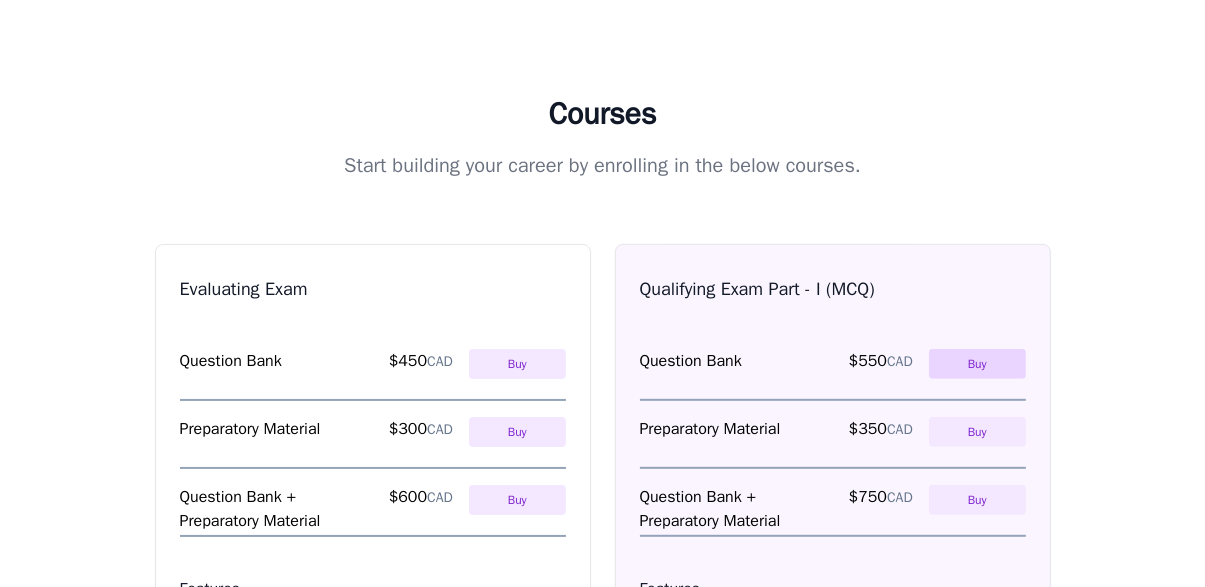 type on "***" 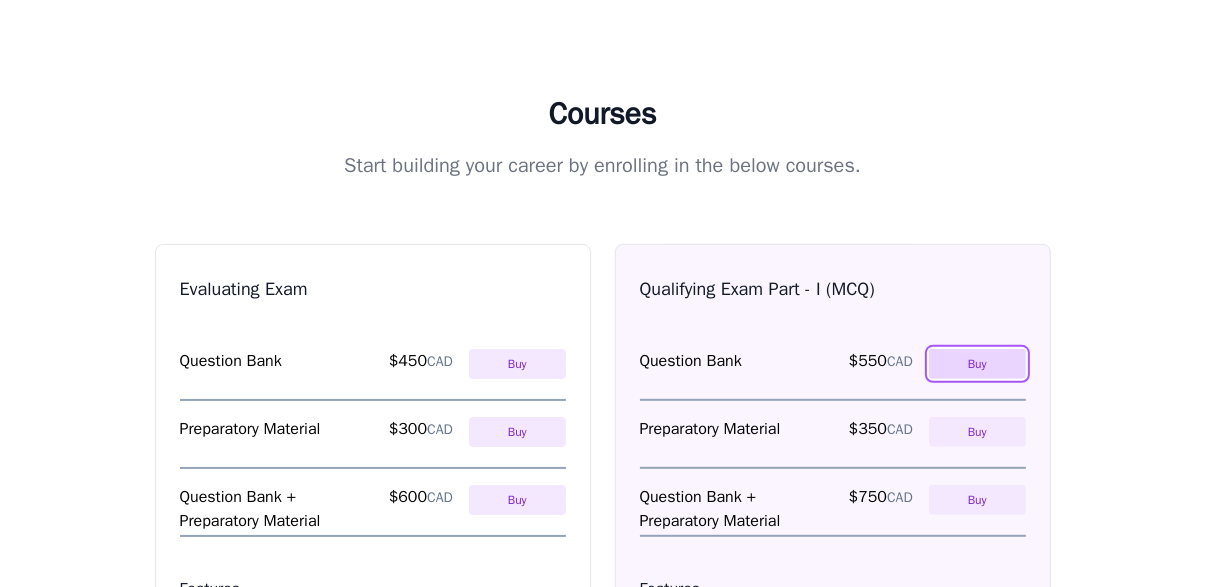 click on "Buy" at bounding box center [977, 364] 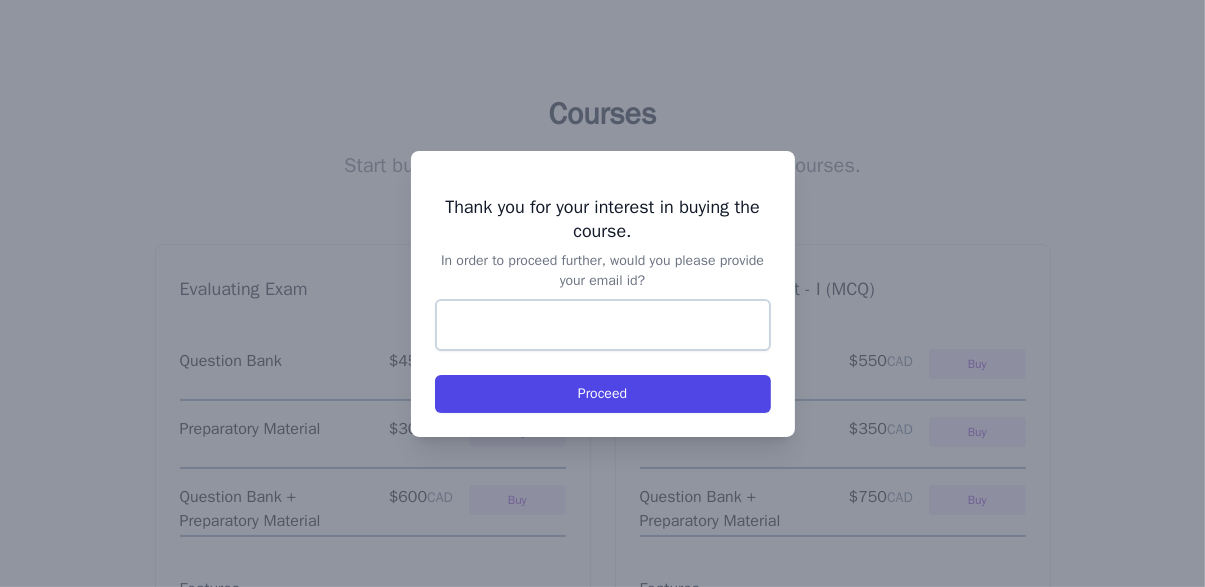 click at bounding box center (602, 293) 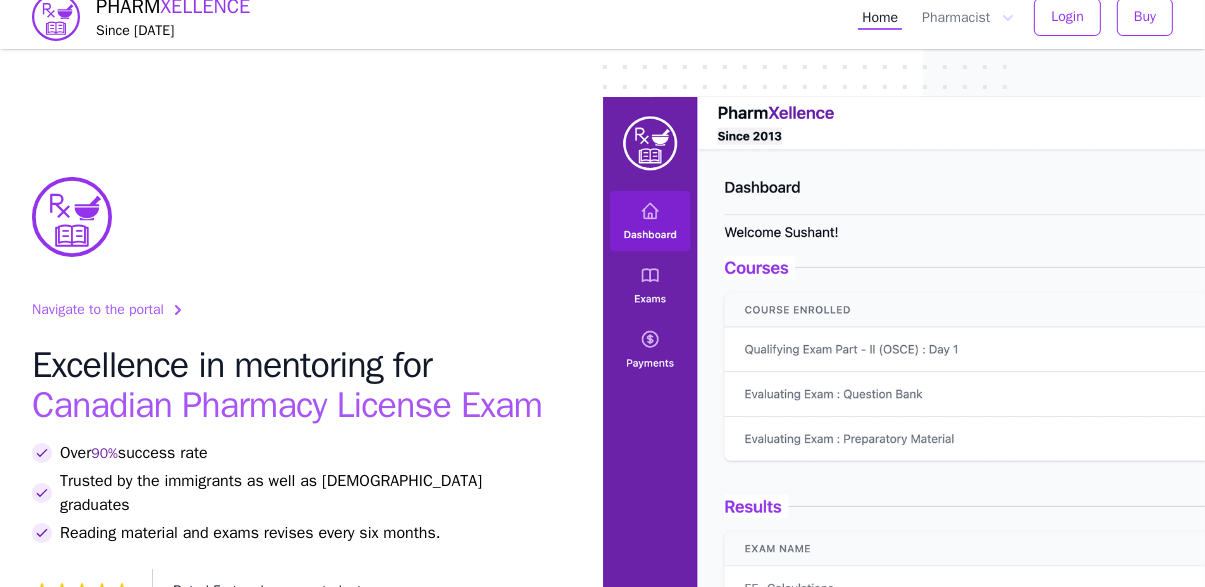 scroll, scrollTop: 49, scrollLeft: 0, axis: vertical 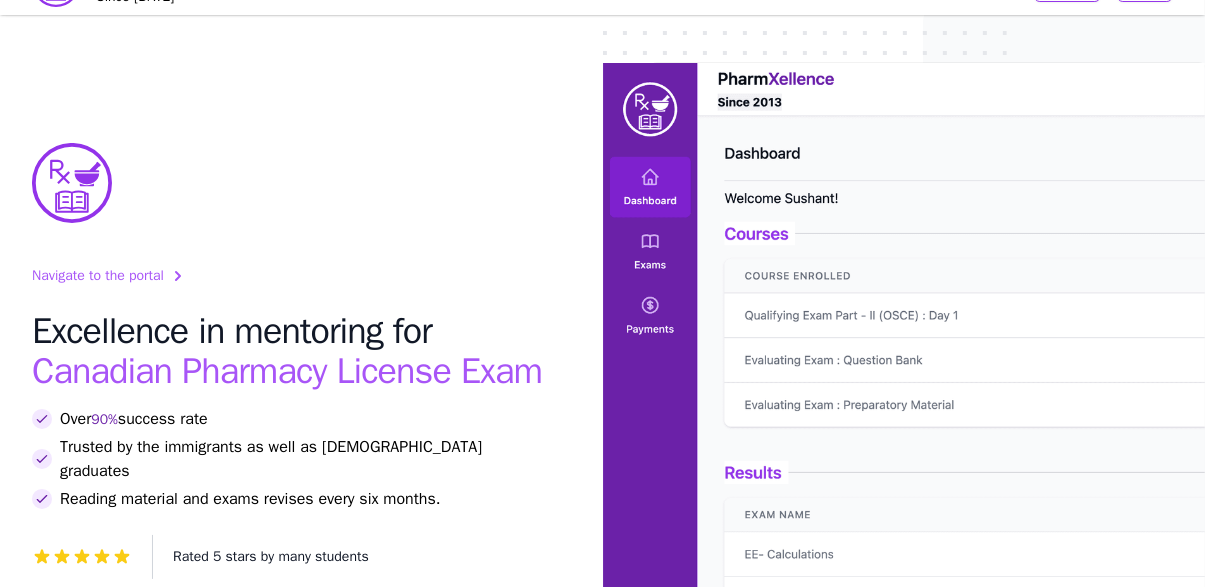 click on "Navigate to the portal" at bounding box center (98, 276) 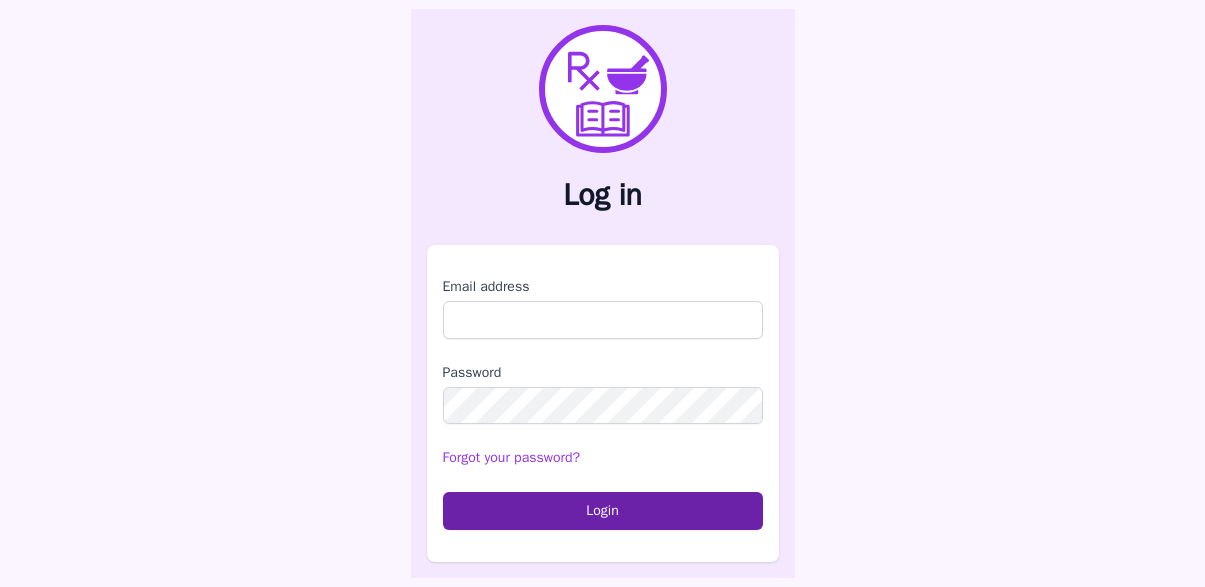 scroll, scrollTop: 0, scrollLeft: 0, axis: both 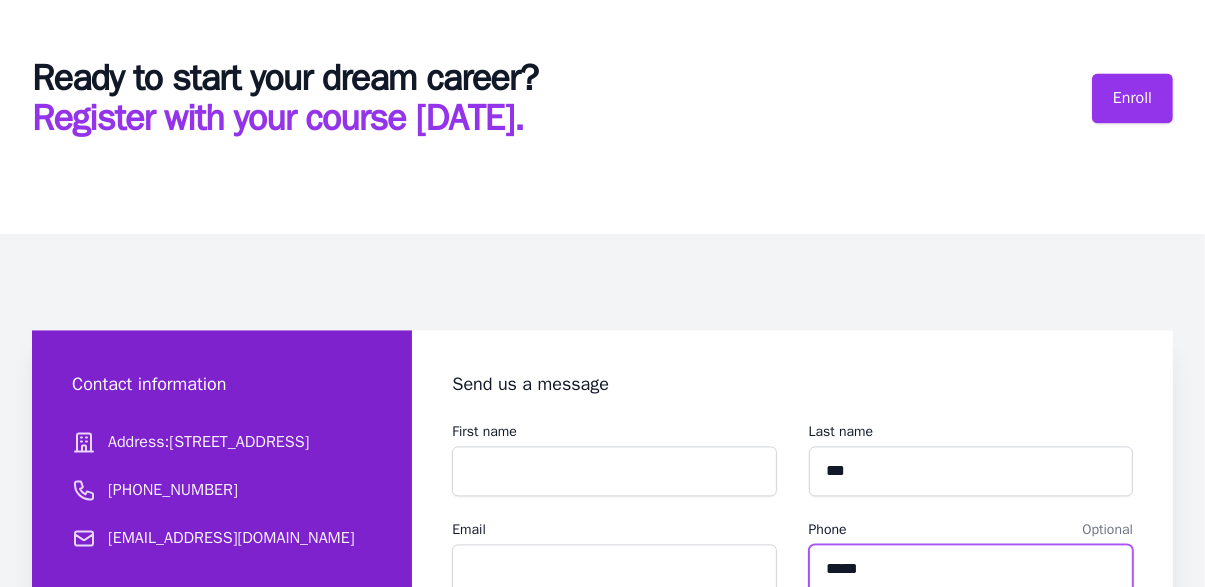 type on "*****" 